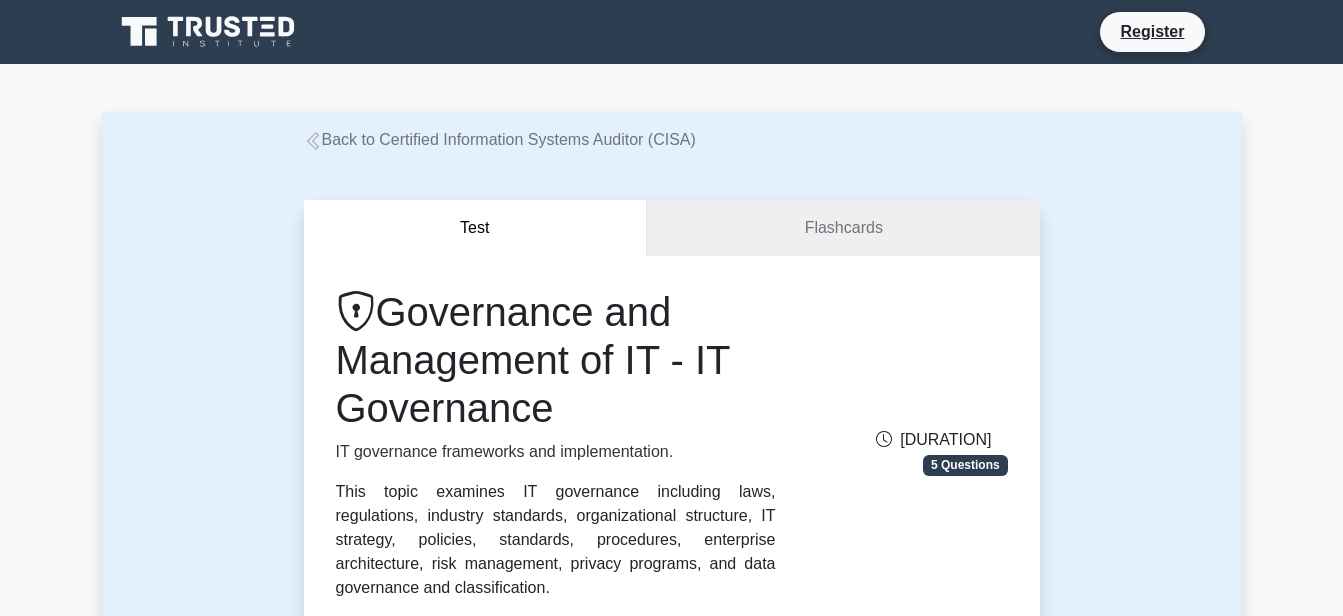 scroll, scrollTop: 0, scrollLeft: 0, axis: both 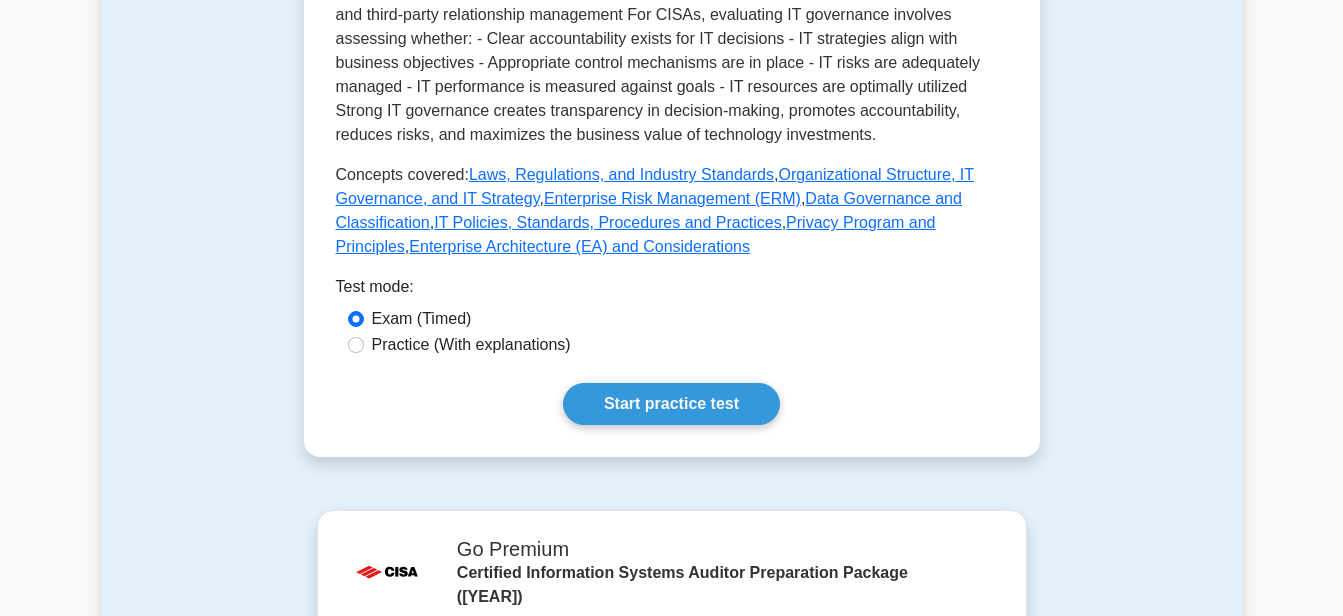 click on "Practice (With explanations)" at bounding box center (471, 345) 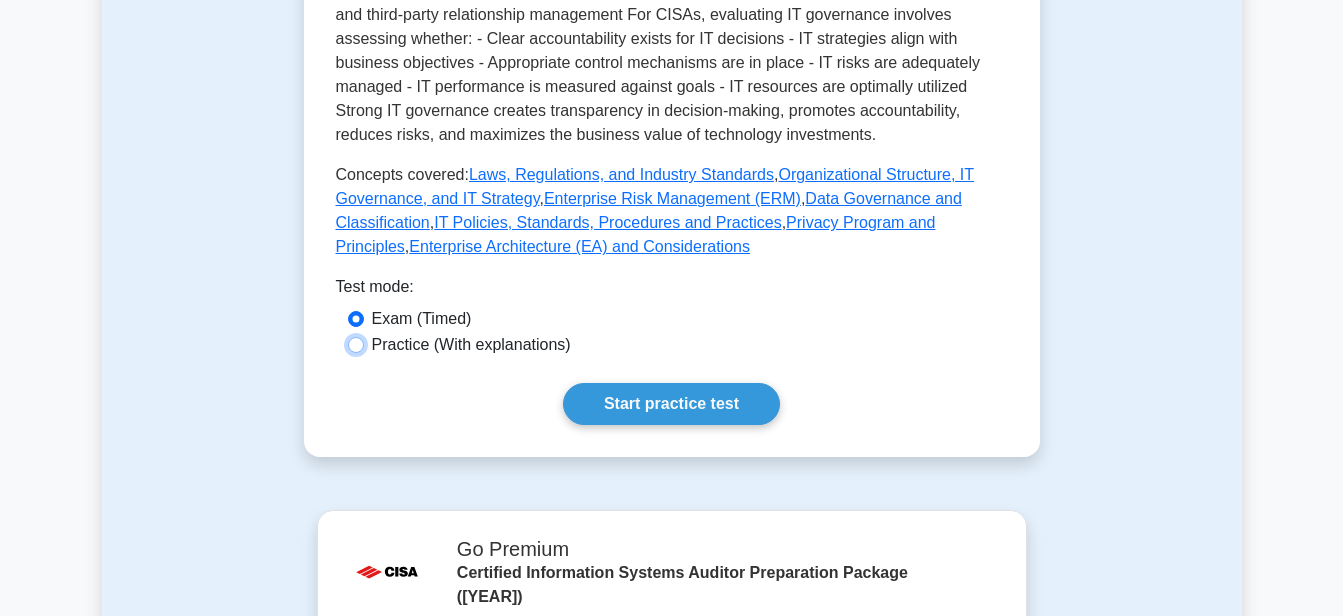 click on "Practice (With explanations)" at bounding box center [356, 345] 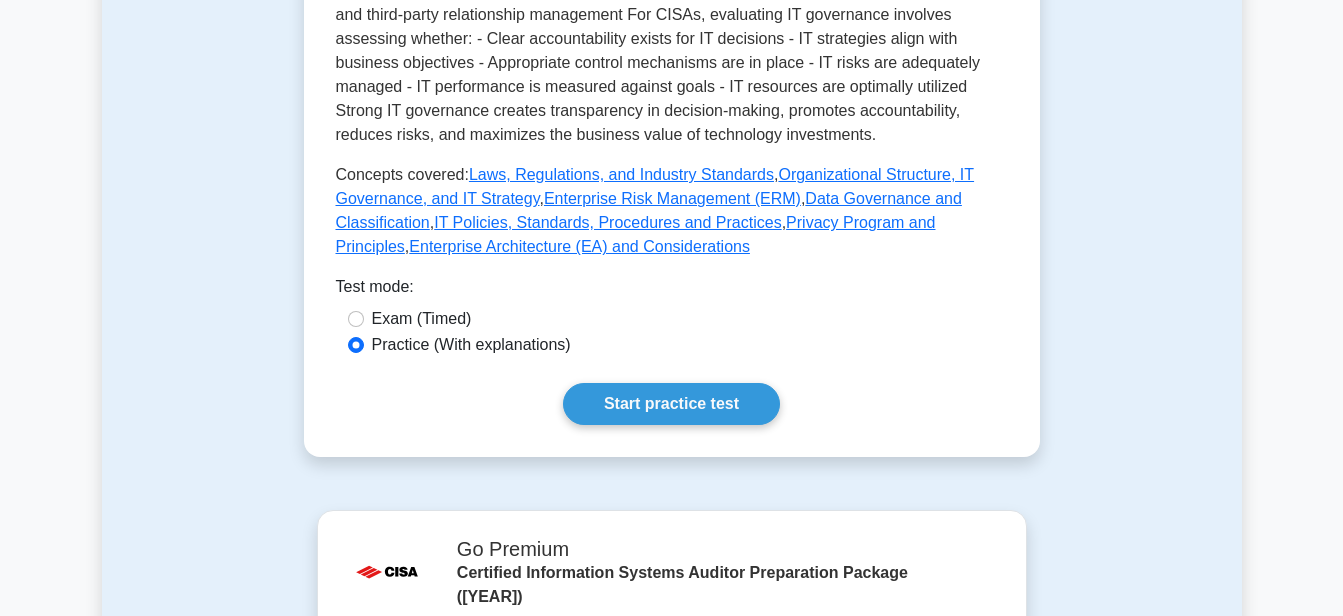 click on "Exam (Timed)" at bounding box center (422, 319) 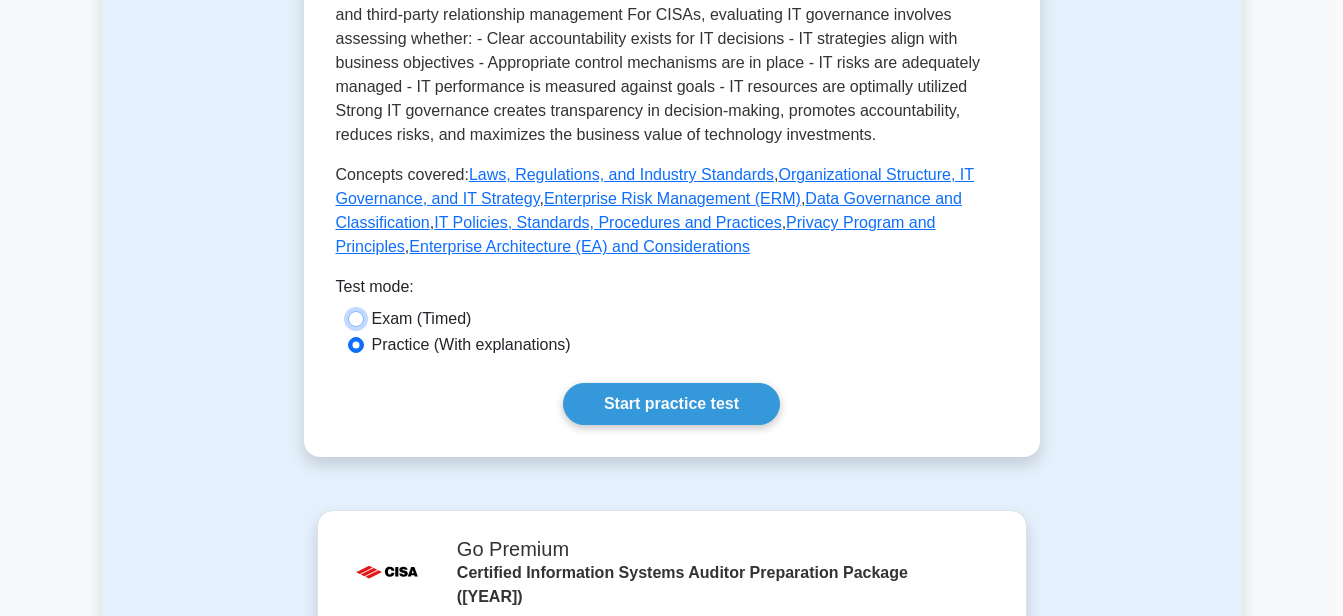 click on "Exam (Timed)" at bounding box center [356, 319] 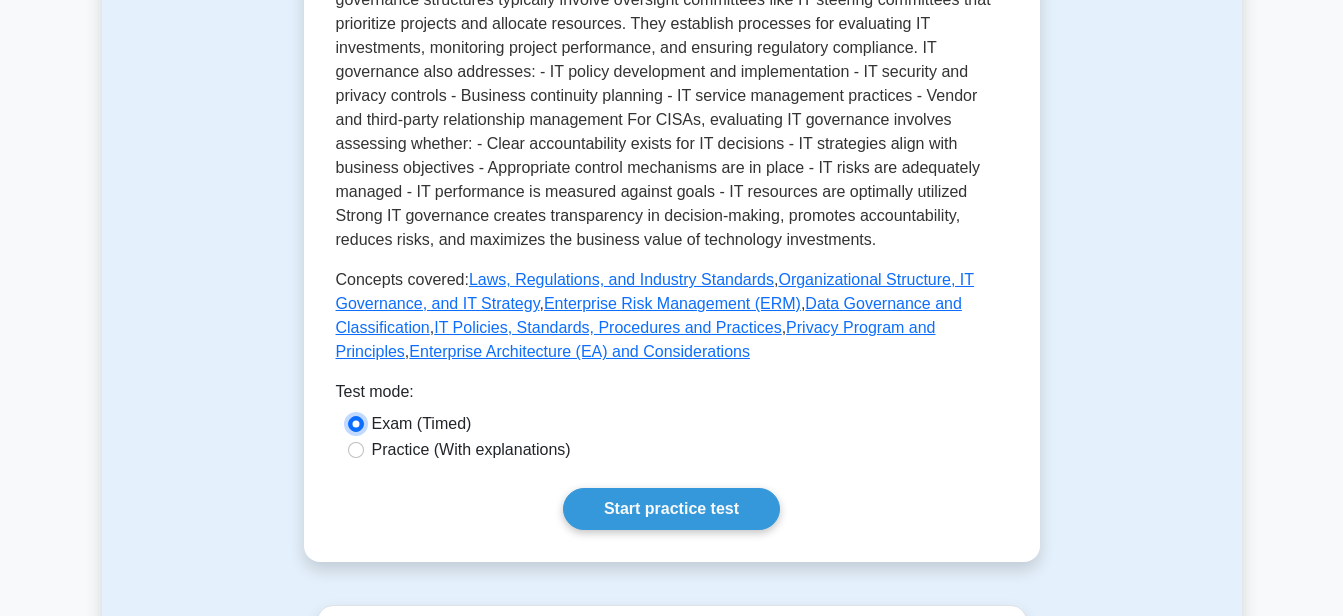 scroll, scrollTop: 1200, scrollLeft: 0, axis: vertical 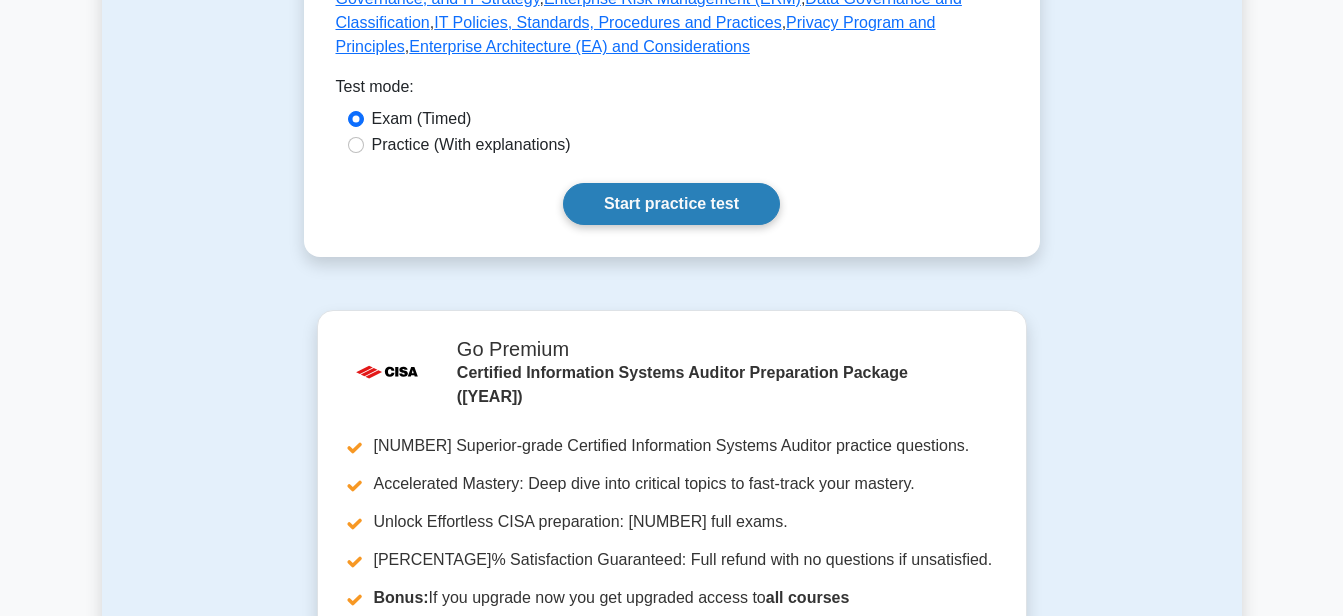 click on "Start practice test" at bounding box center (671, 204) 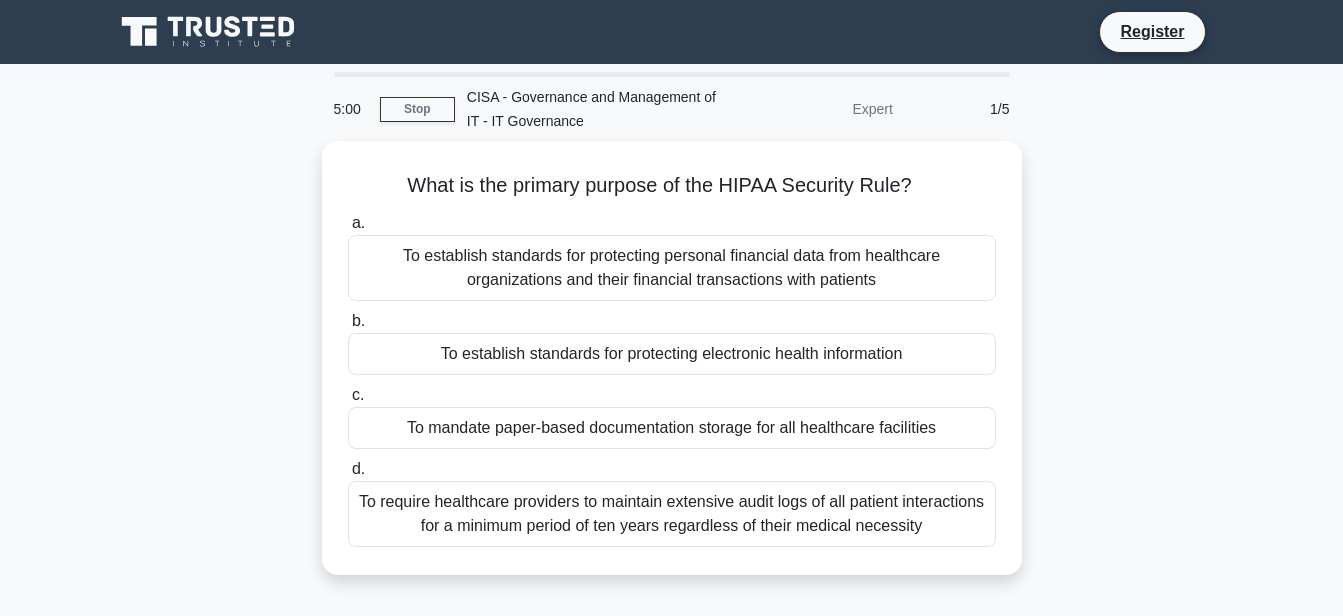 scroll, scrollTop: 0, scrollLeft: 0, axis: both 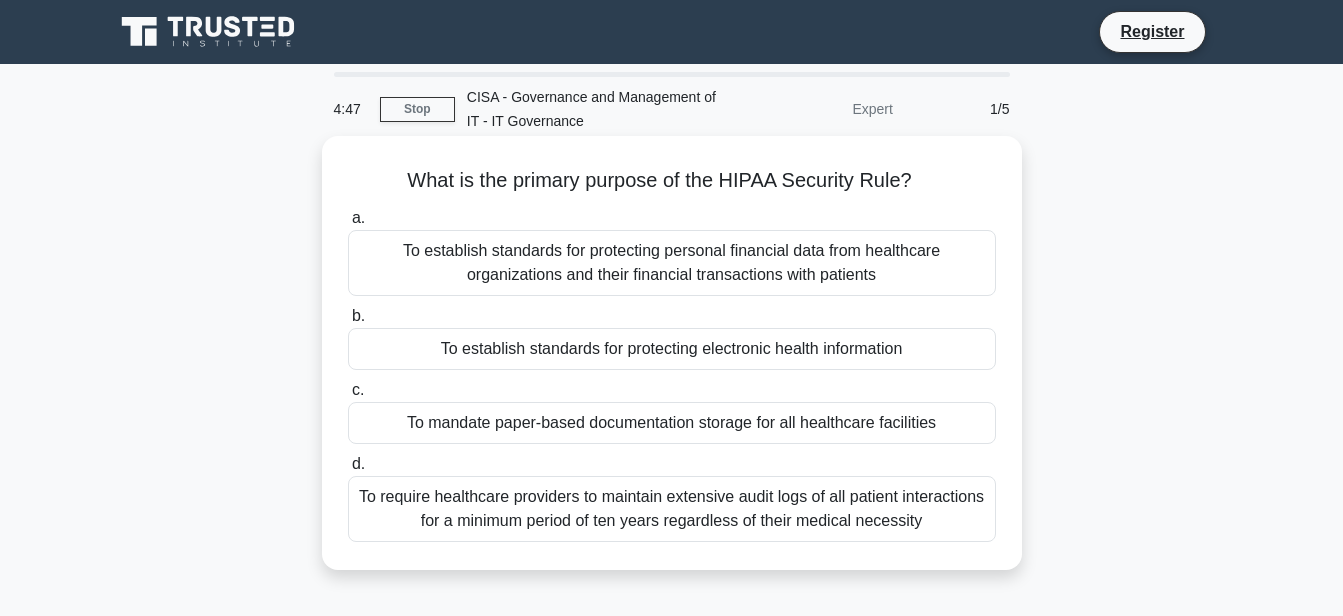 click on "To establish standards for protecting personal financial data from healthcare organizations and their financial transactions with patients" at bounding box center [672, 263] 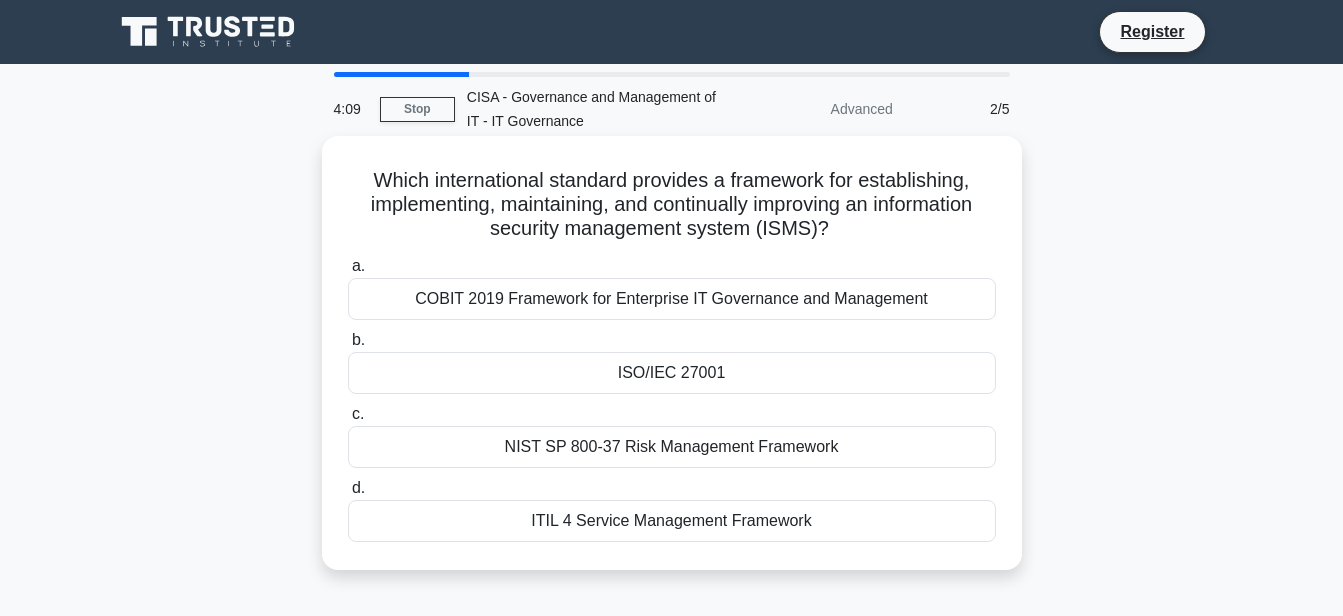 click on "COBIT 2019 Framework for Enterprise IT Governance and Management" at bounding box center [672, 299] 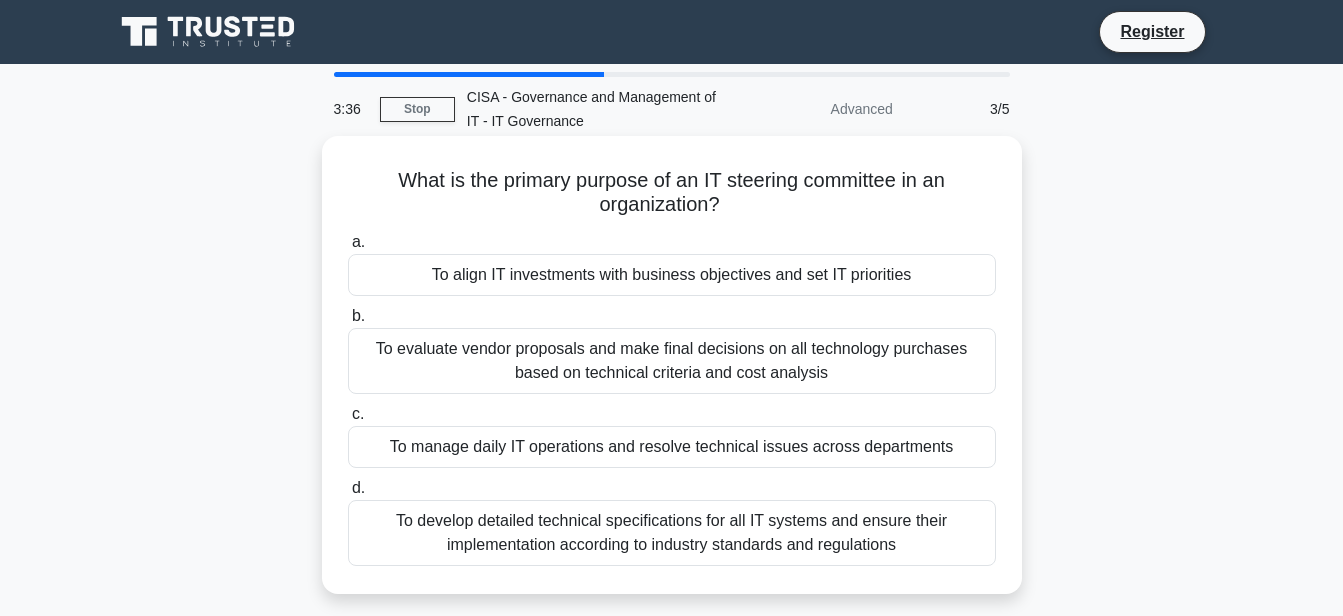 click on "To develop detailed technical specifications for all IT systems and ensure their implementation according to industry standards and regulations" at bounding box center (672, 533) 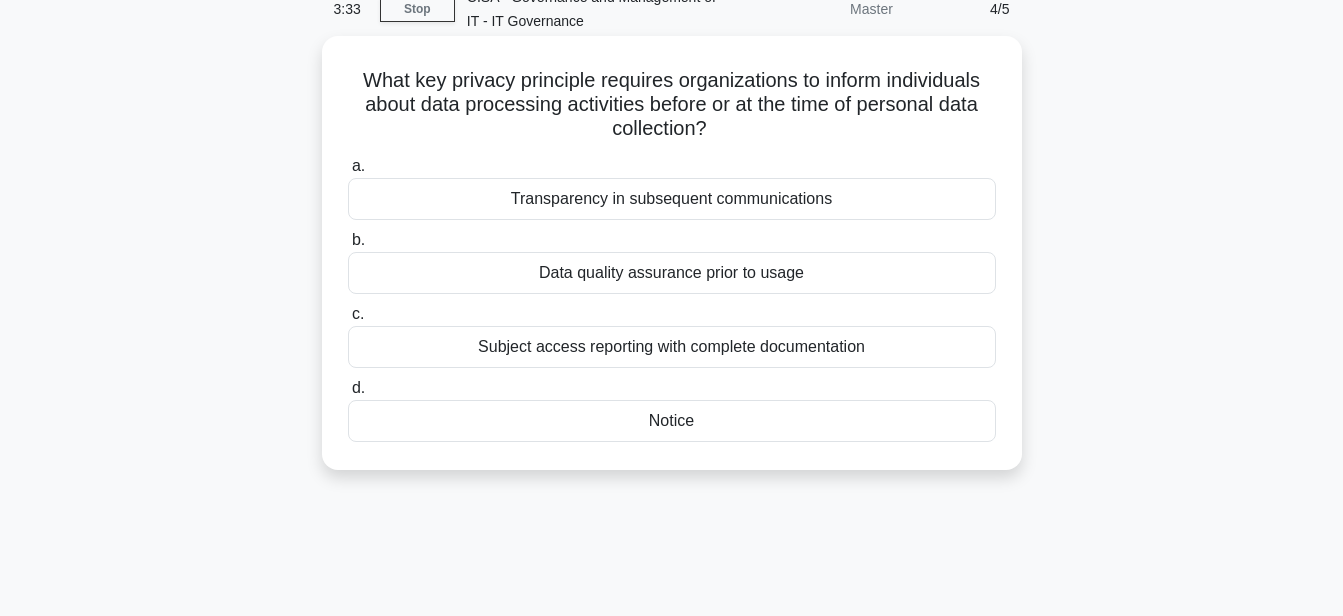 scroll, scrollTop: 0, scrollLeft: 0, axis: both 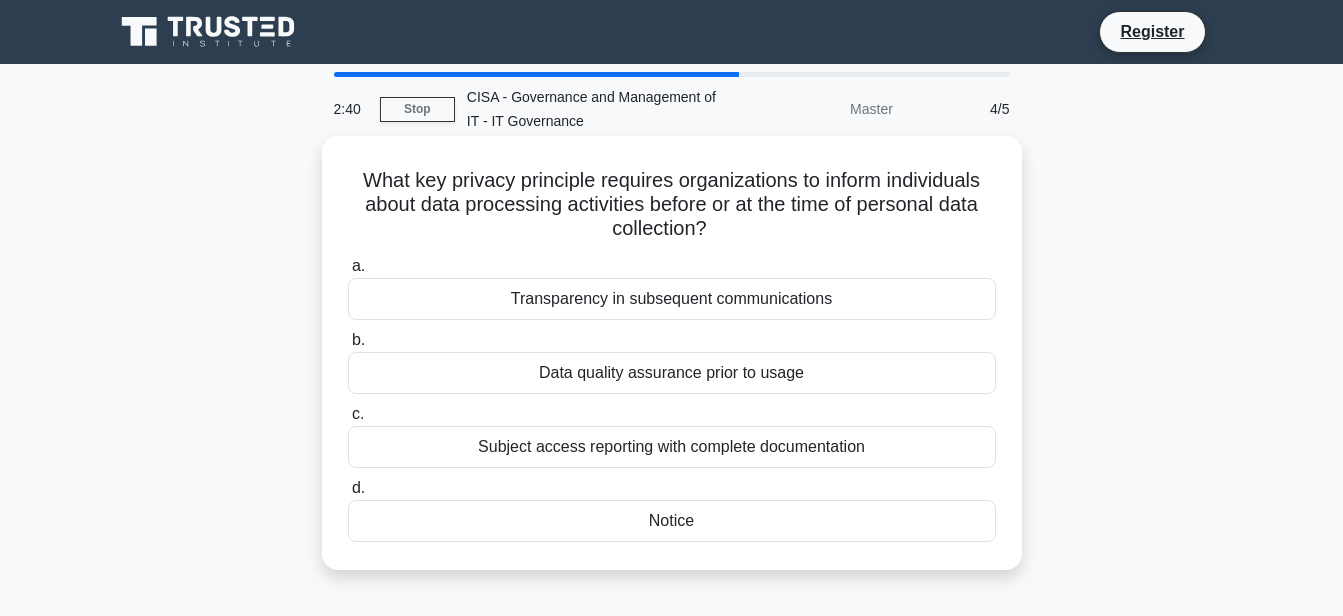 click on "Transparency in subsequent communications" at bounding box center (672, 299) 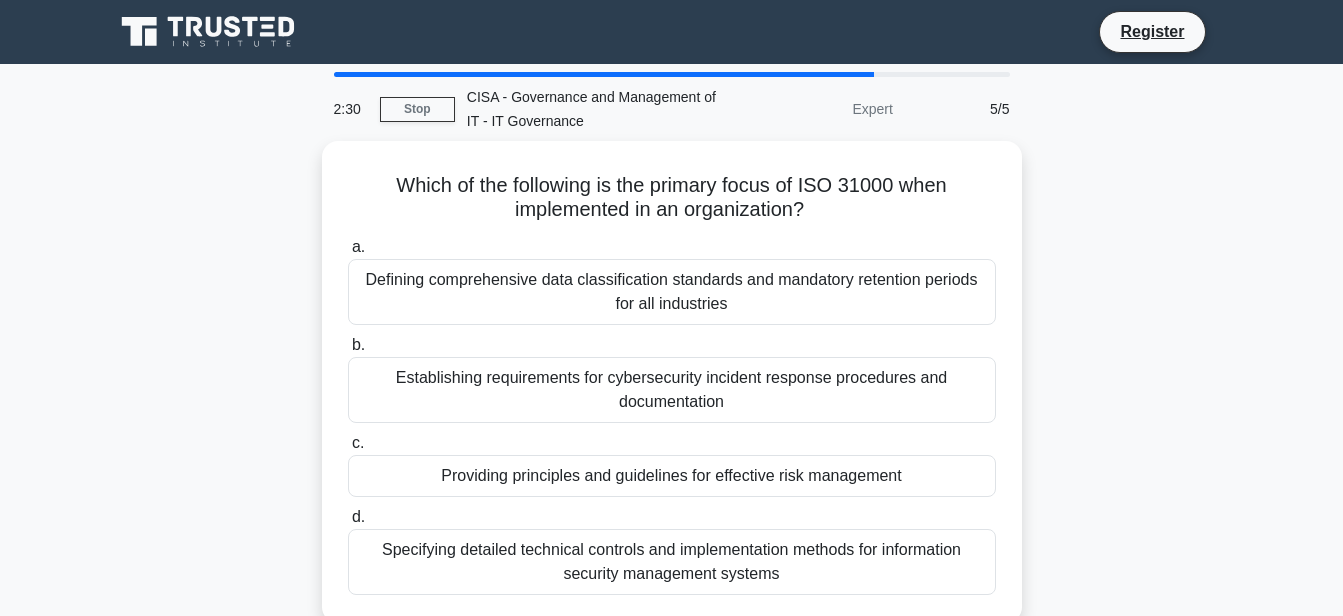 scroll, scrollTop: 100, scrollLeft: 0, axis: vertical 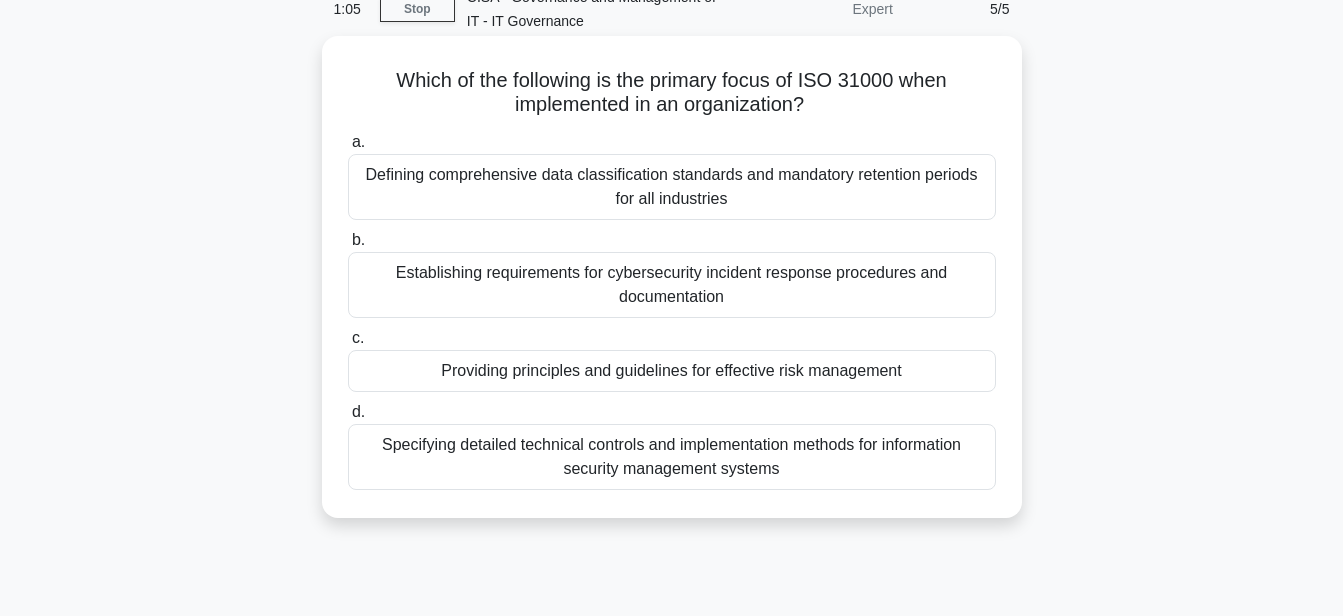 click on "Defining comprehensive data classification standards and mandatory retention periods for all industries" at bounding box center [672, 187] 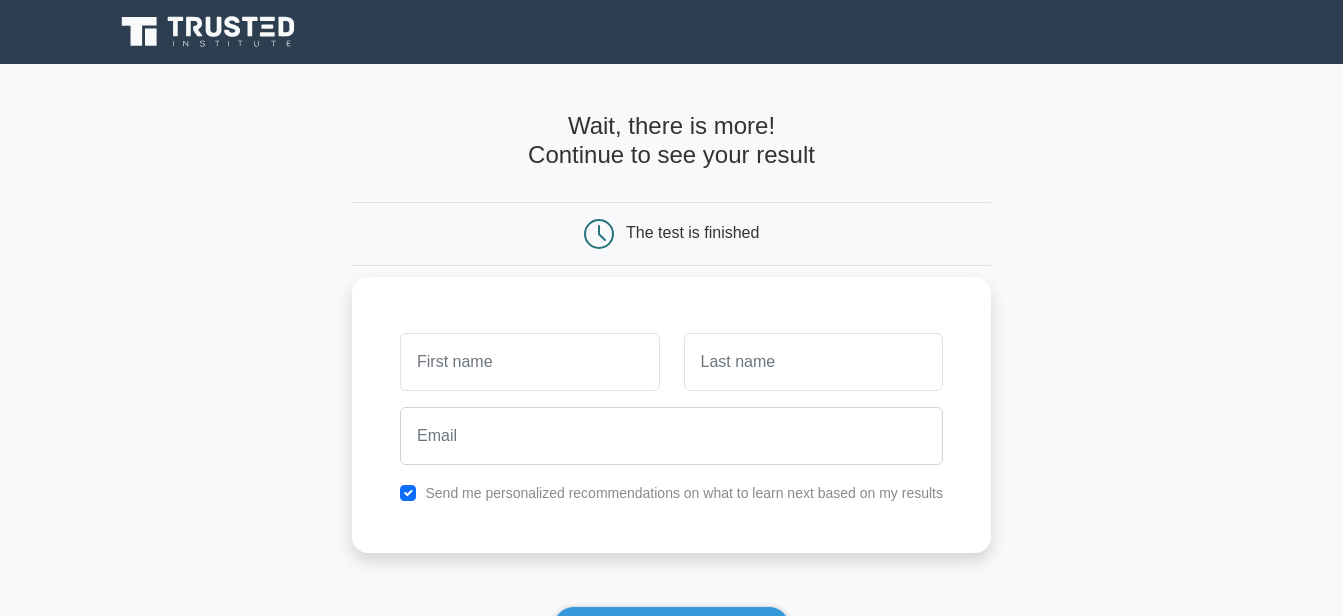 scroll, scrollTop: 0, scrollLeft: 0, axis: both 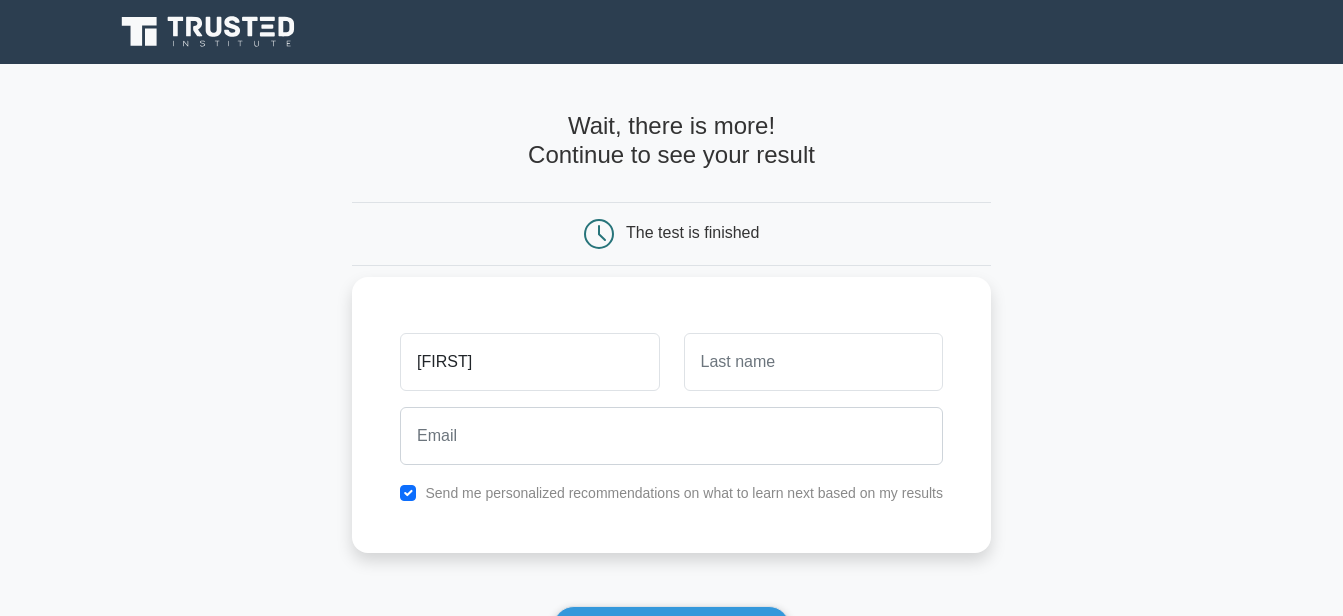 type on "[FIRST]" 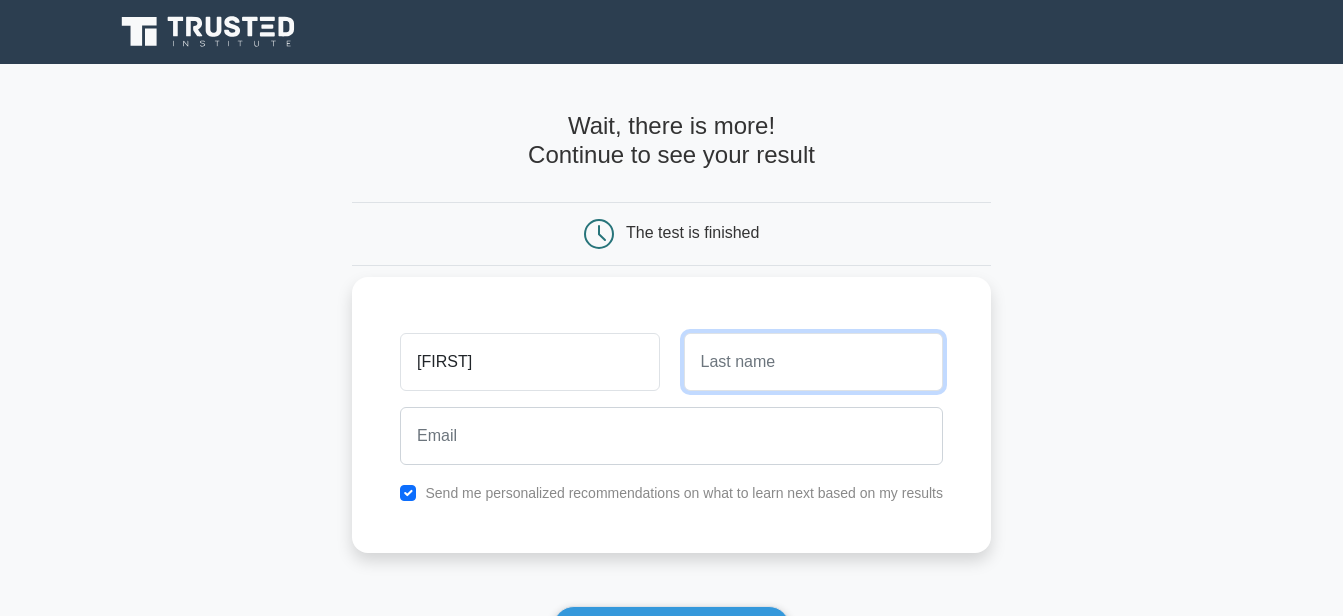 click at bounding box center (813, 362) 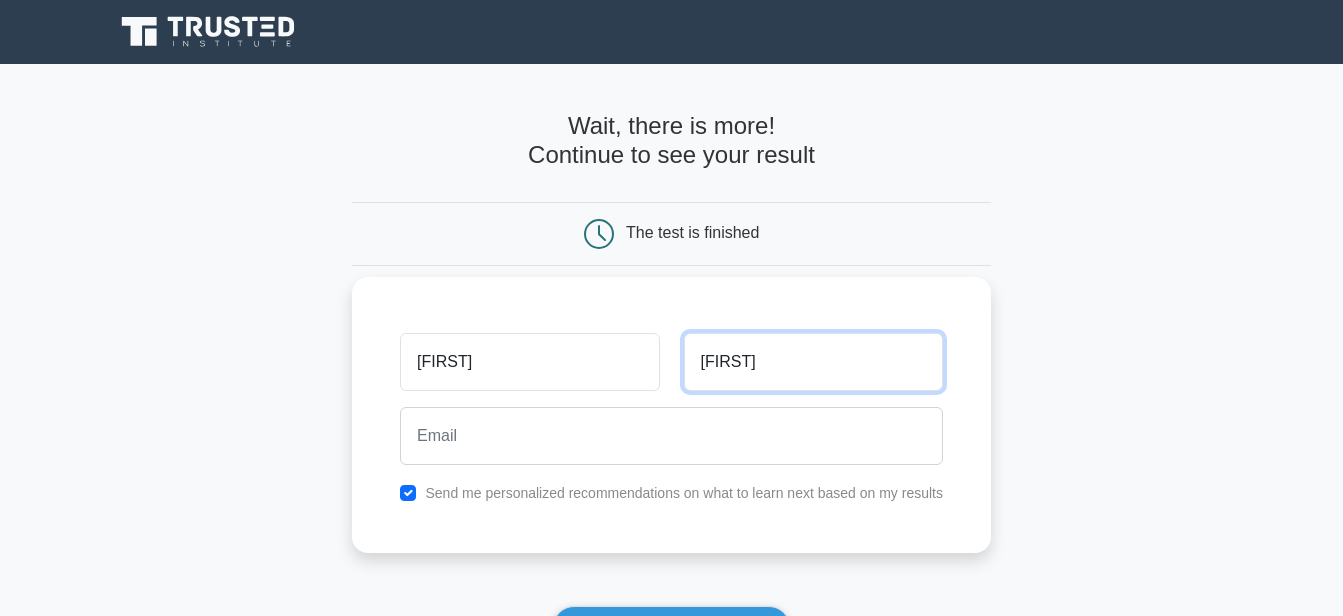 type on "k" 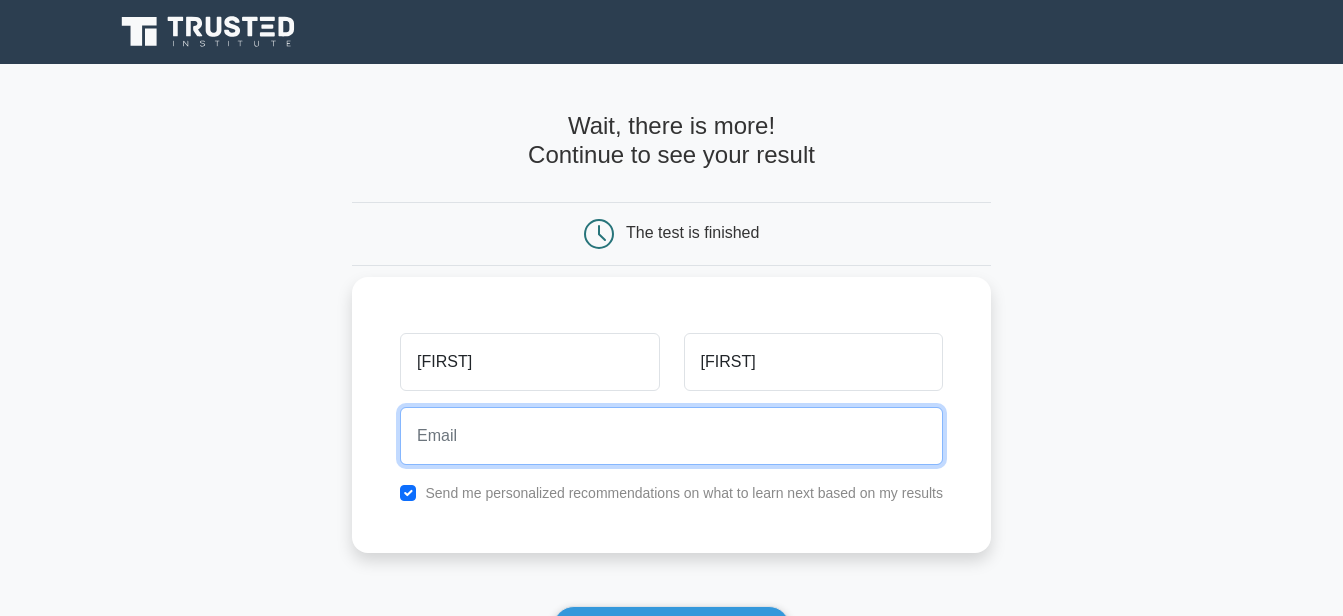 click at bounding box center (671, 436) 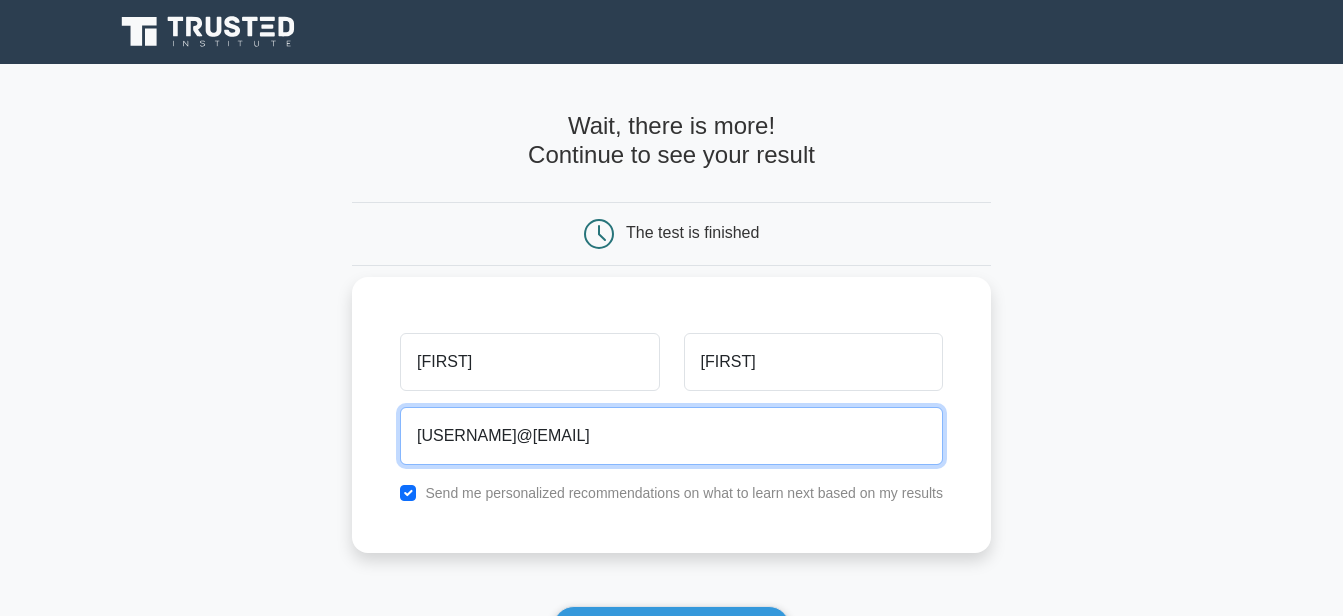 scroll, scrollTop: 200, scrollLeft: 0, axis: vertical 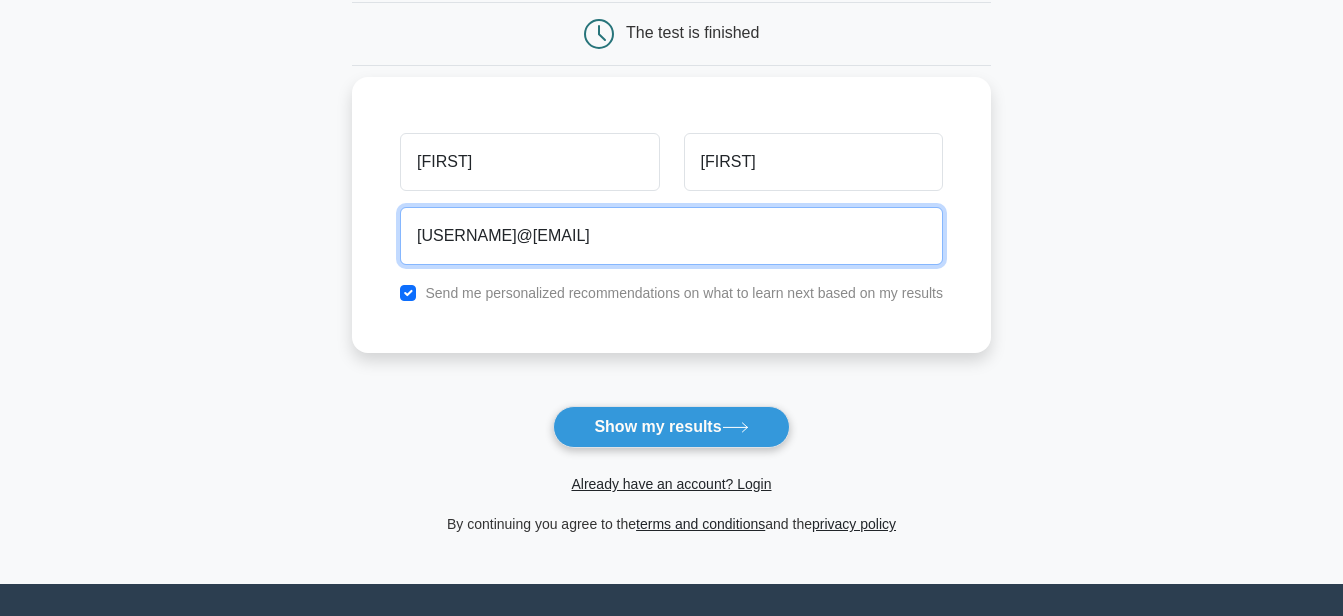 type on "chrisanna2903@gmail.com" 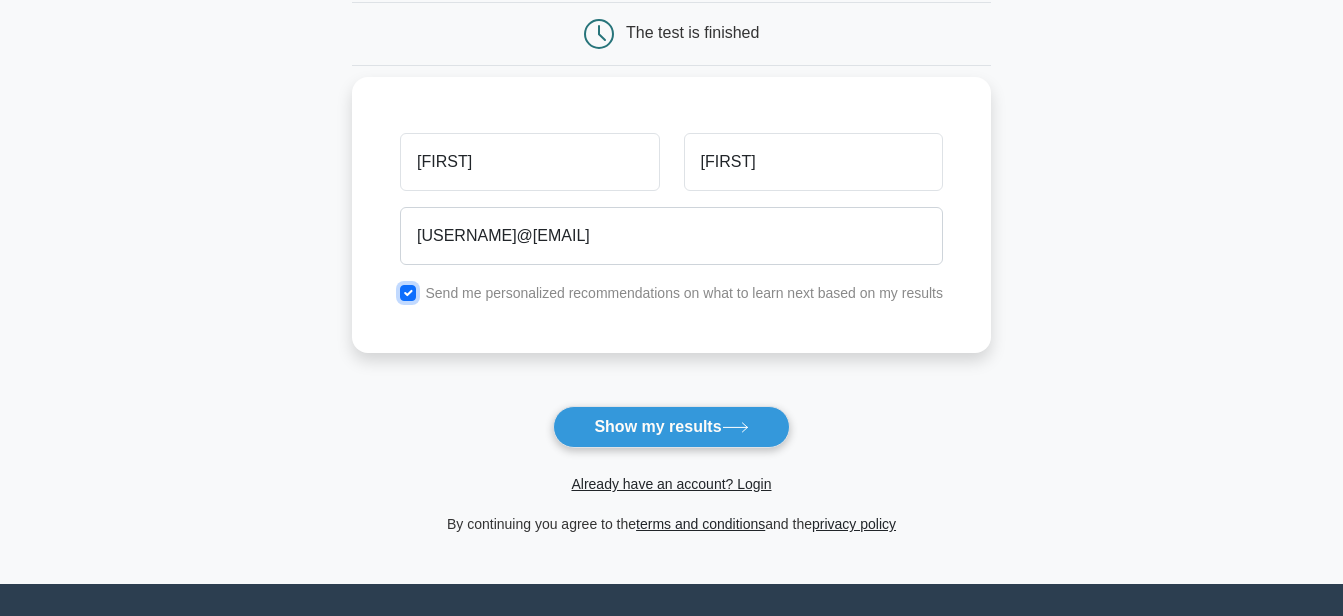 click at bounding box center (408, 293) 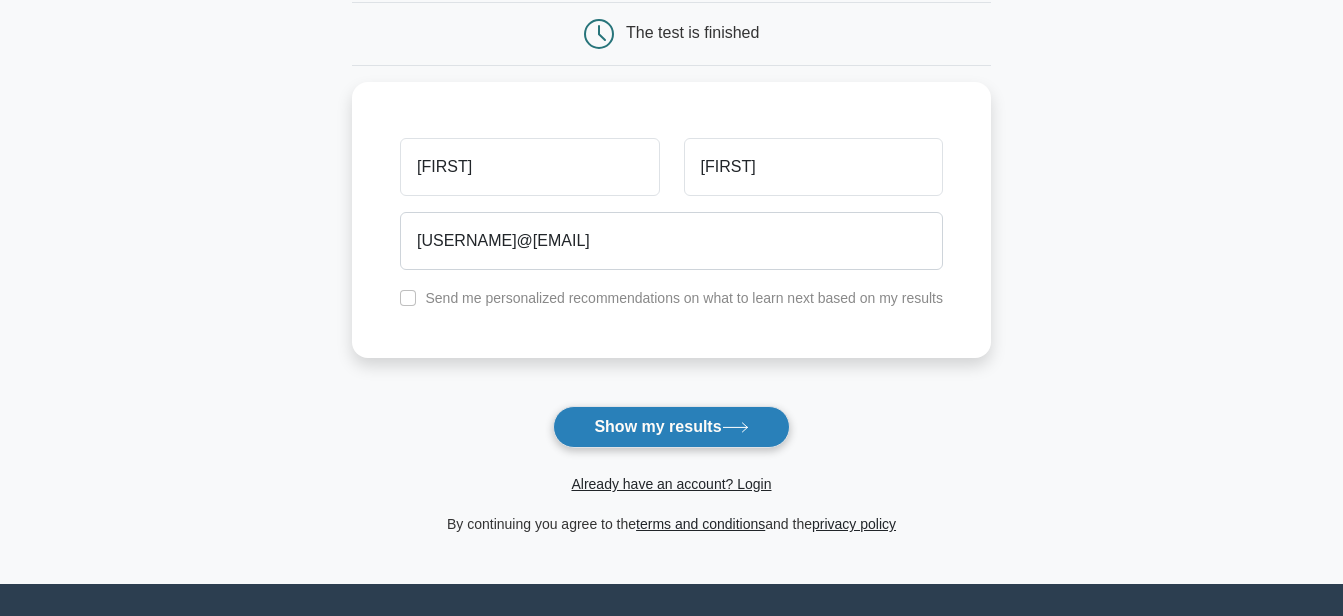 click on "Show my results" at bounding box center (671, 427) 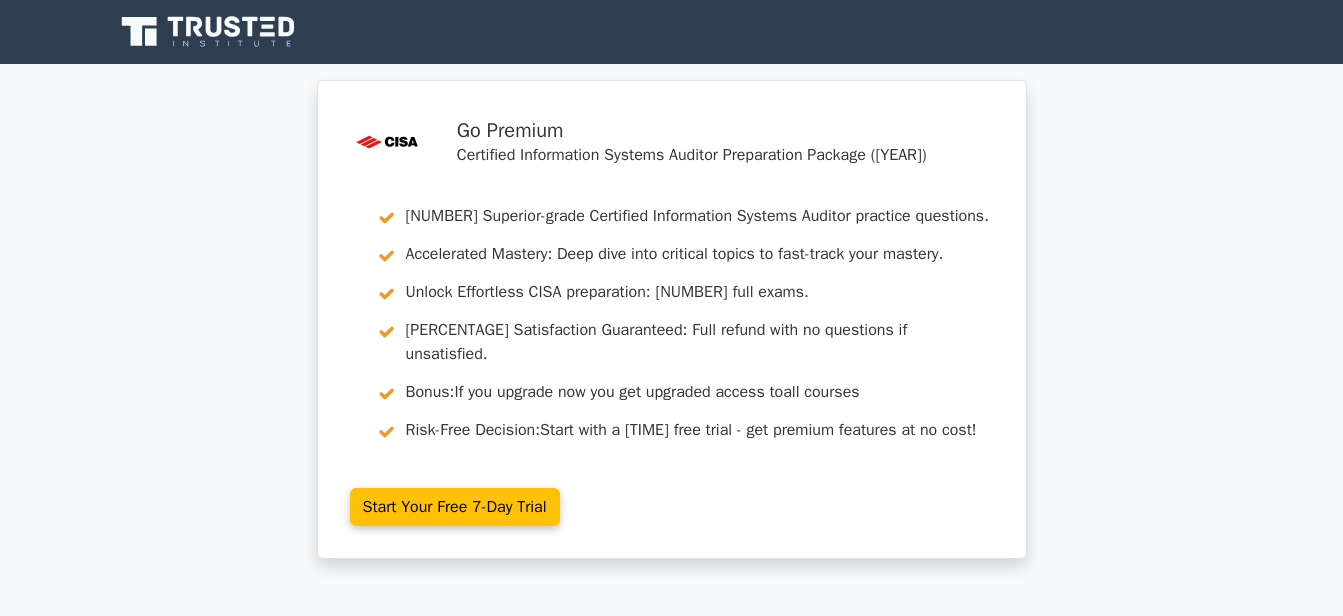scroll, scrollTop: 0, scrollLeft: 0, axis: both 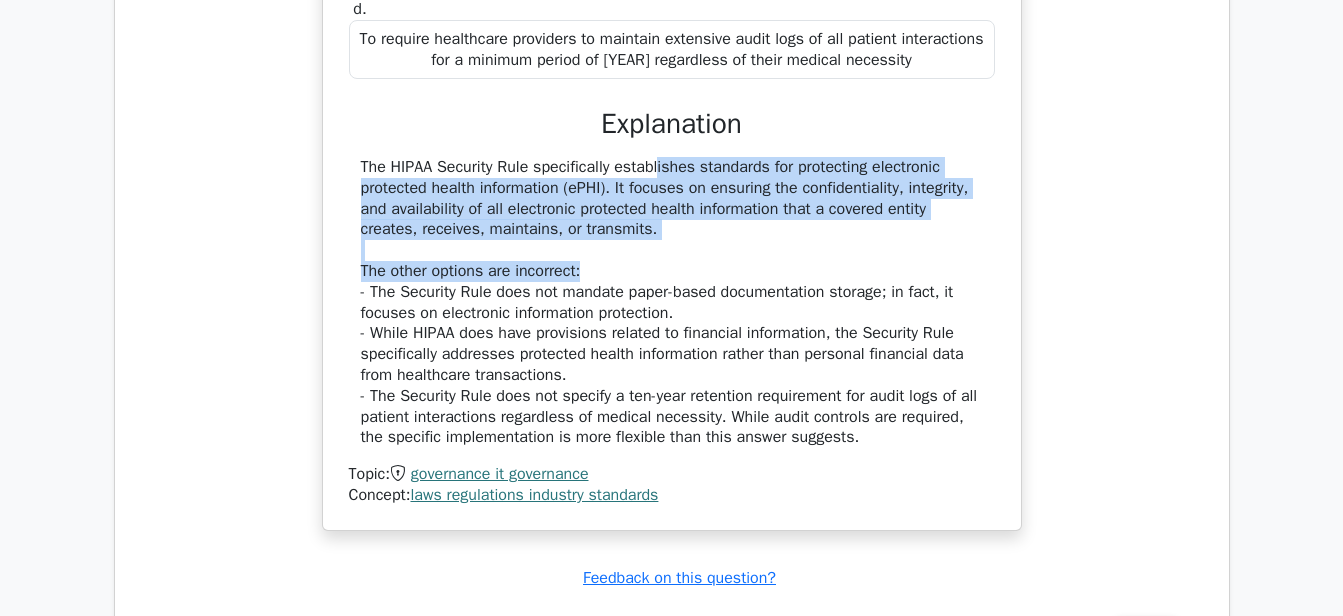 drag, startPoint x: 548, startPoint y: 118, endPoint x: 646, endPoint y: 226, distance: 145.83553 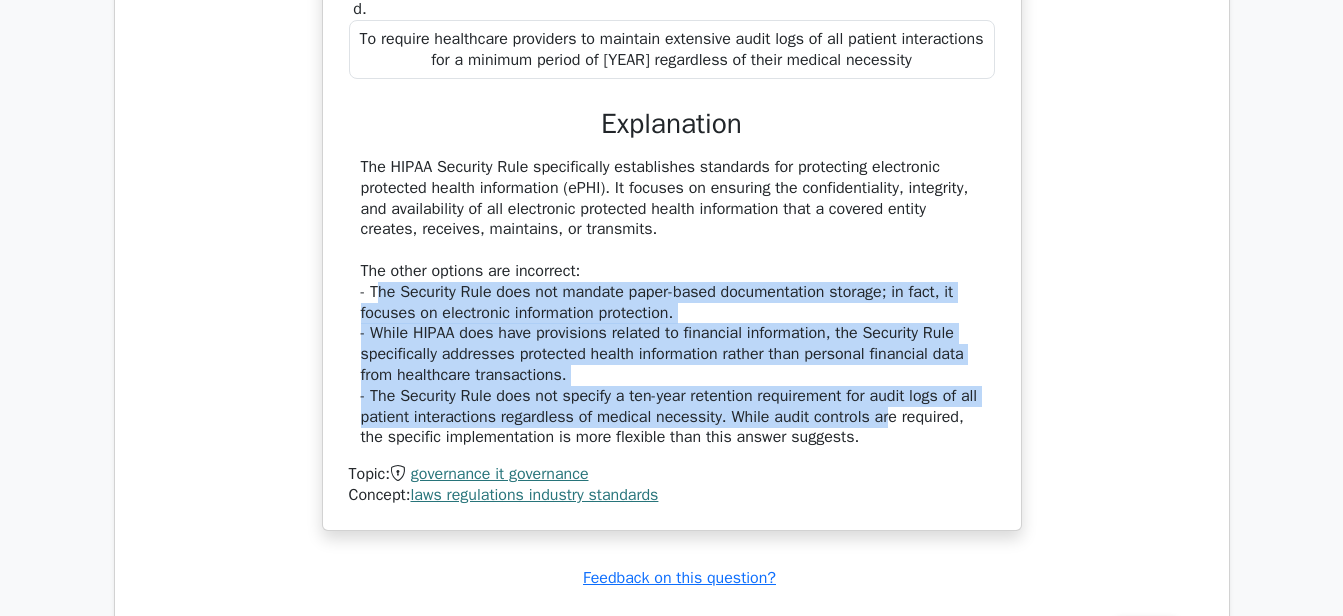 drag, startPoint x: 376, startPoint y: 242, endPoint x: 908, endPoint y: 372, distance: 547.6532 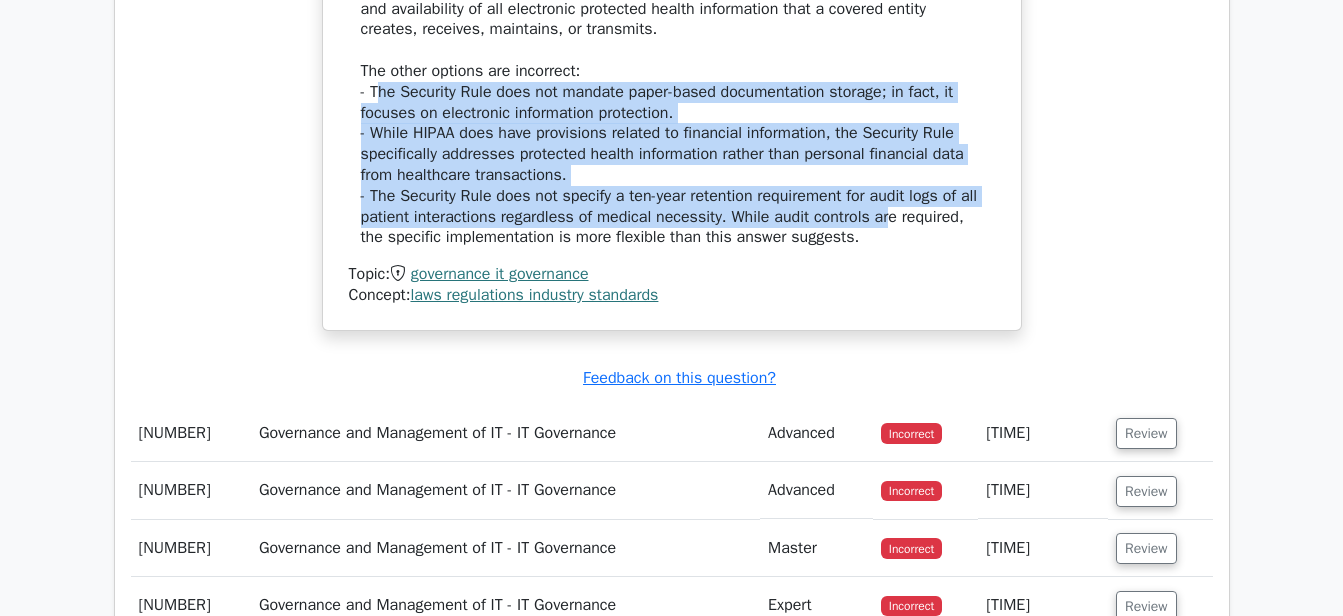 scroll, scrollTop: 2200, scrollLeft: 0, axis: vertical 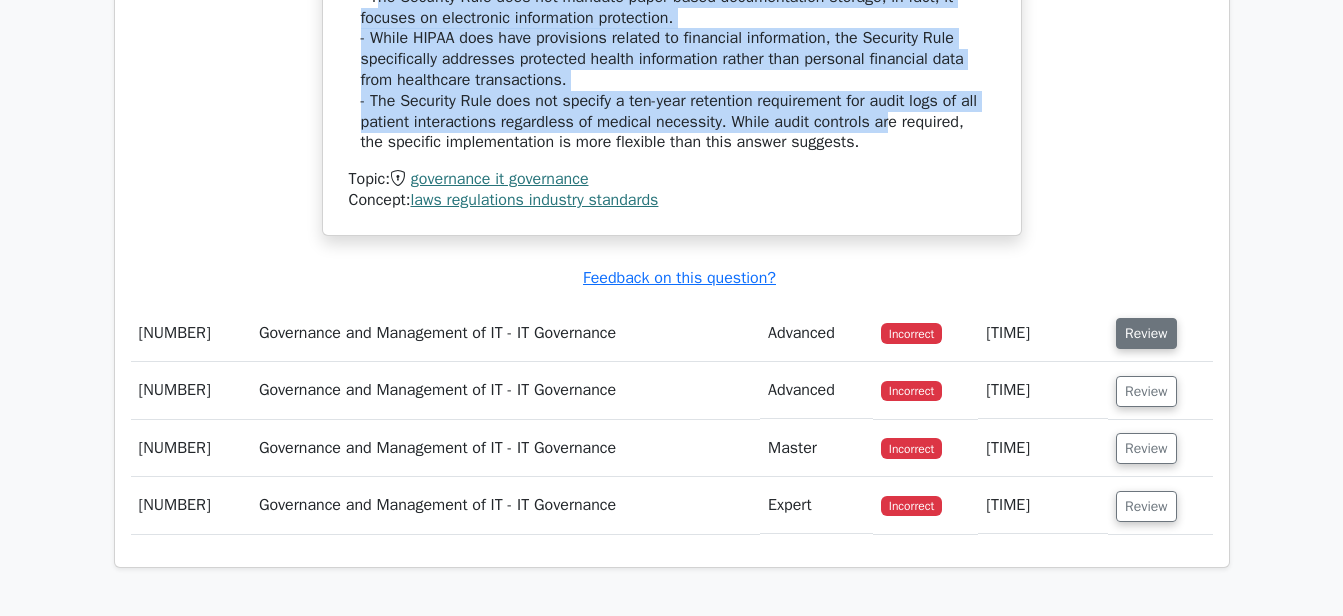 click on "Review" at bounding box center [1146, 333] 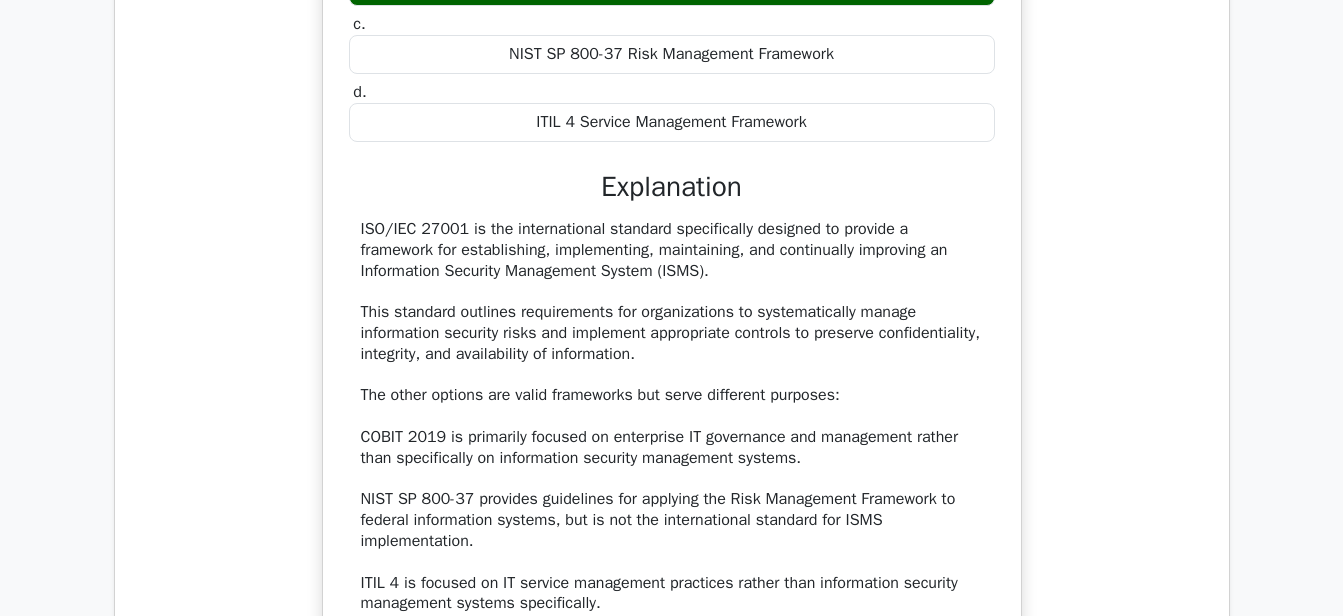 scroll, scrollTop: 3200, scrollLeft: 0, axis: vertical 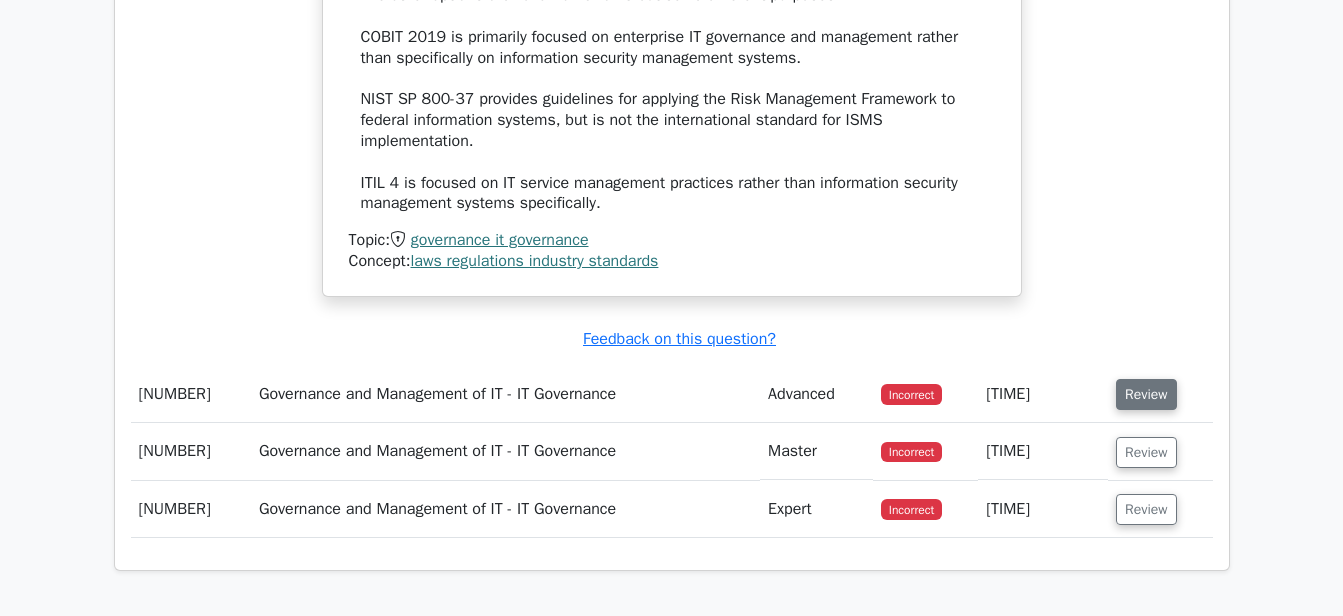 click on "Review" at bounding box center [1146, 394] 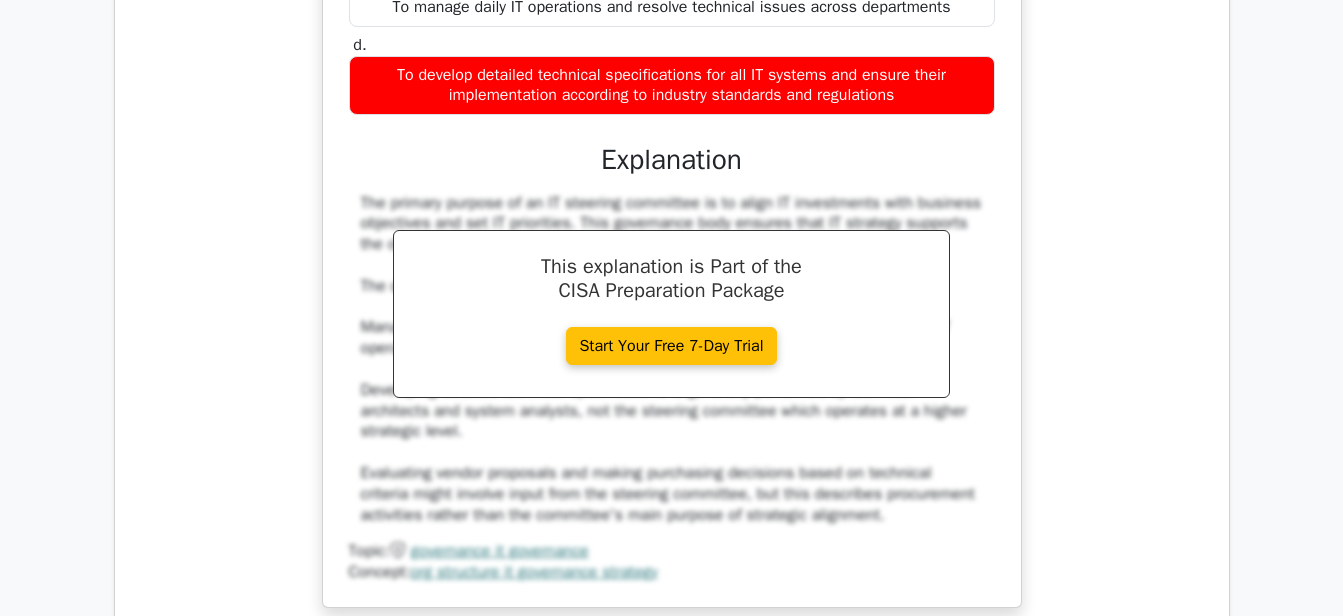 scroll, scrollTop: 4300, scrollLeft: 0, axis: vertical 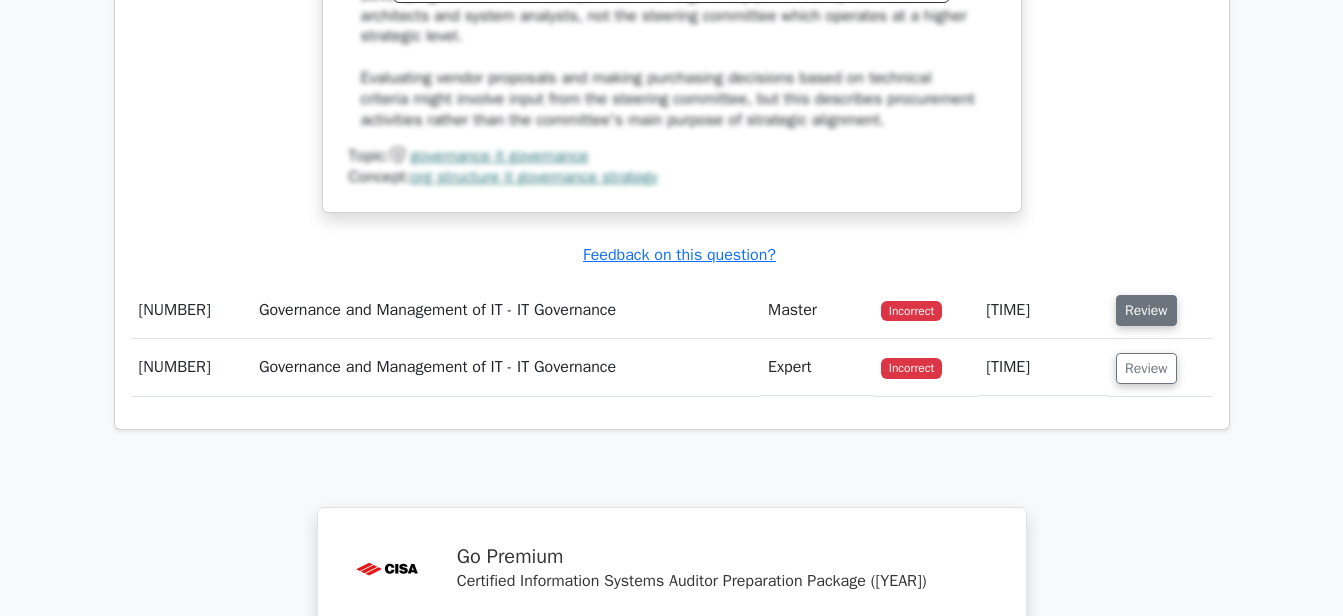 click on "Review" at bounding box center (1146, 310) 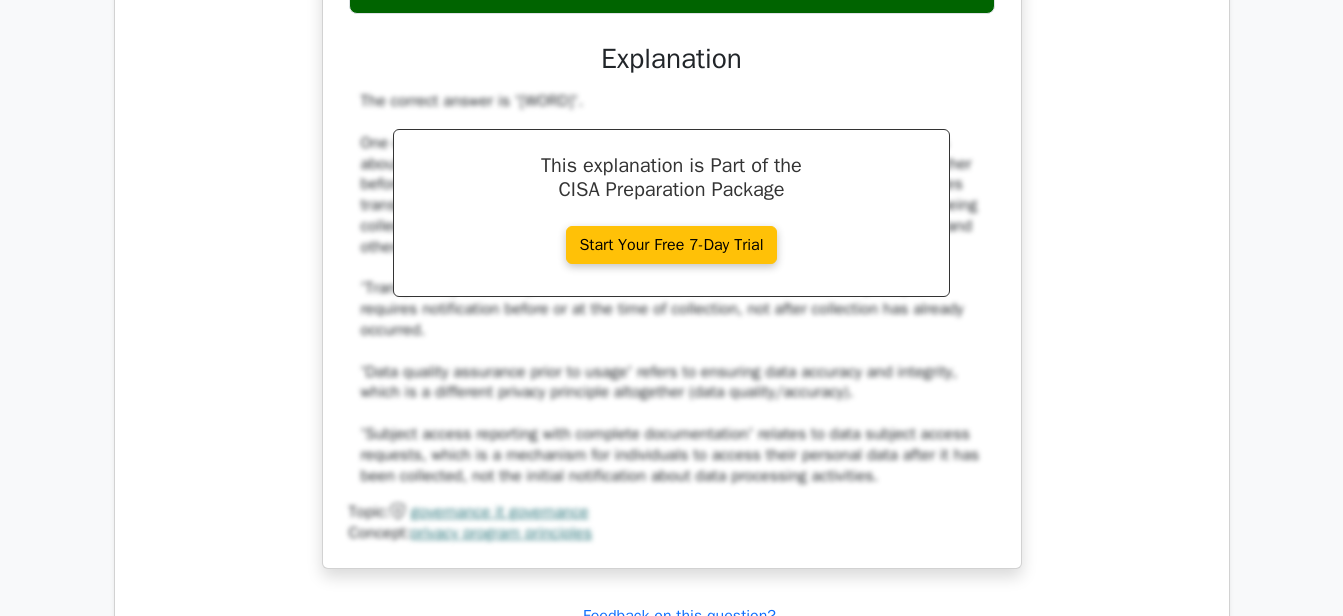 scroll, scrollTop: 5100, scrollLeft: 0, axis: vertical 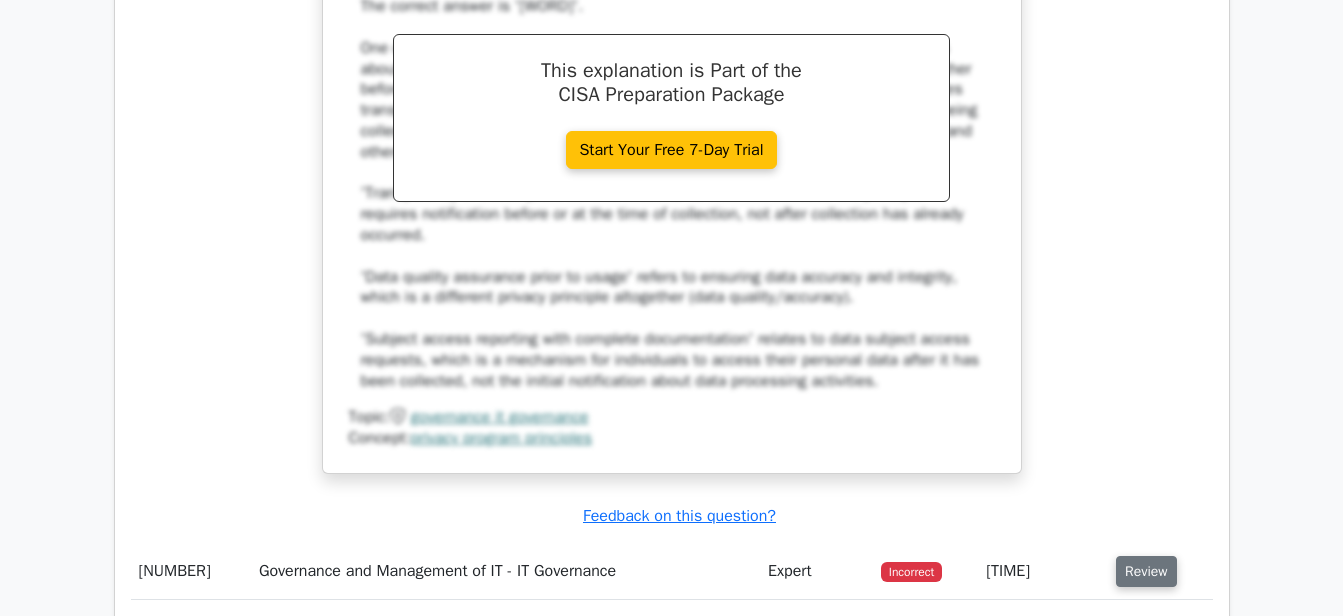 click on "Review" at bounding box center (1146, 571) 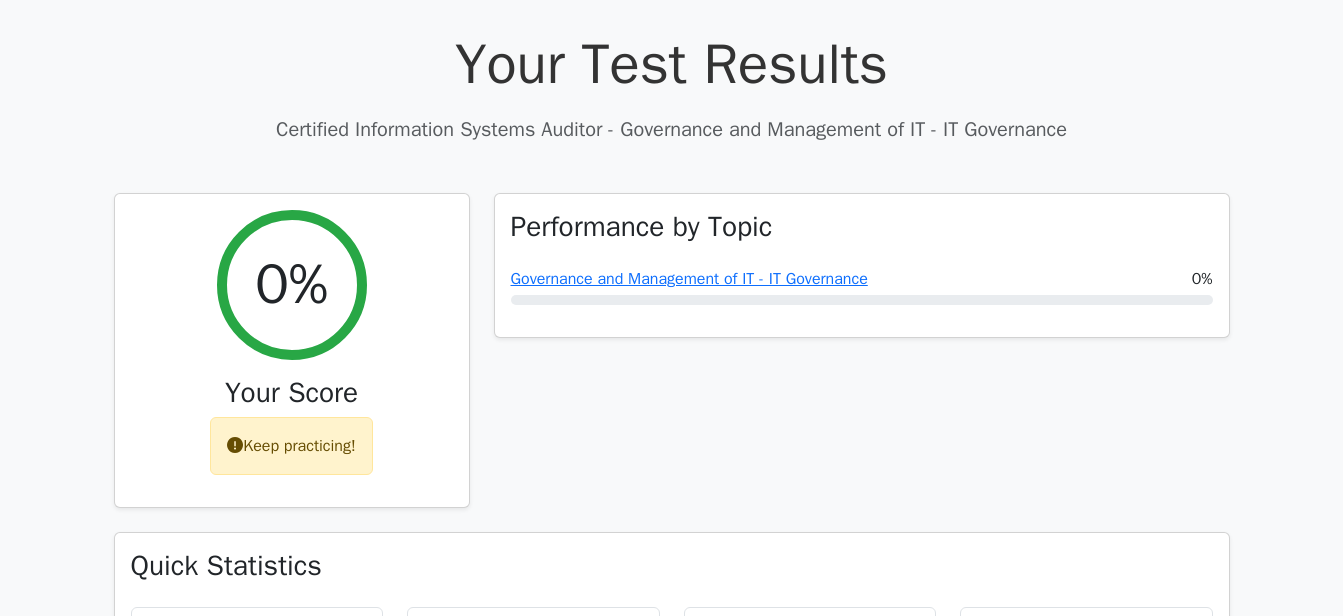 scroll, scrollTop: 500, scrollLeft: 0, axis: vertical 